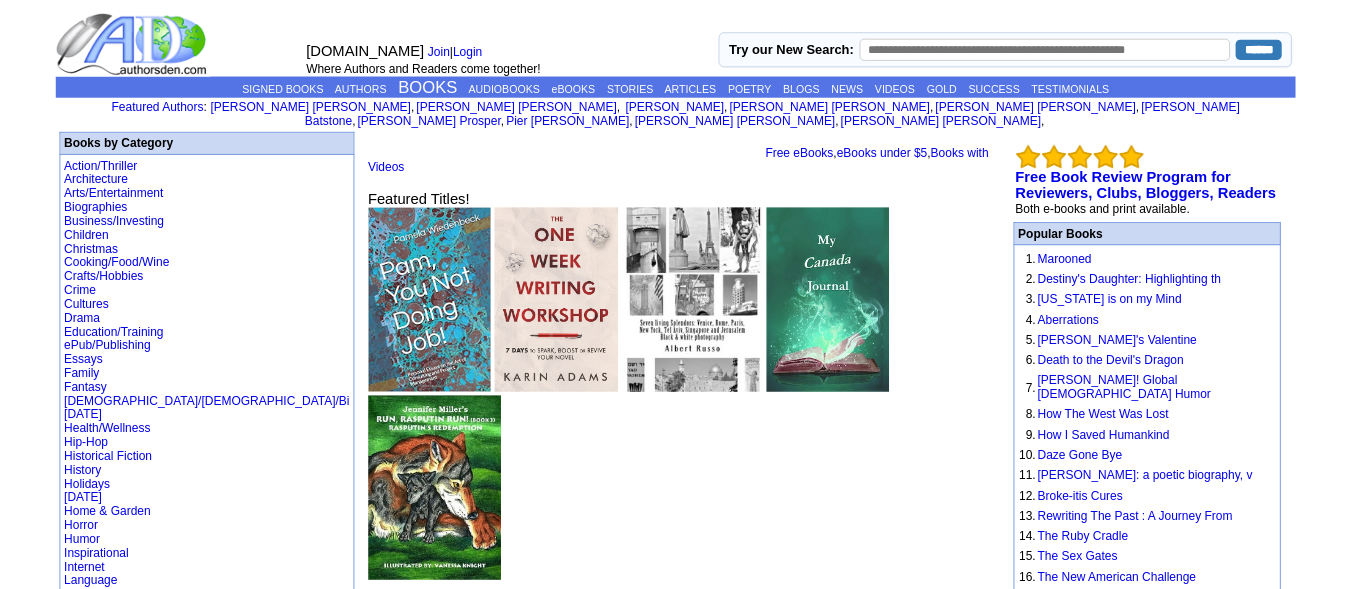 scroll, scrollTop: 0, scrollLeft: 0, axis: both 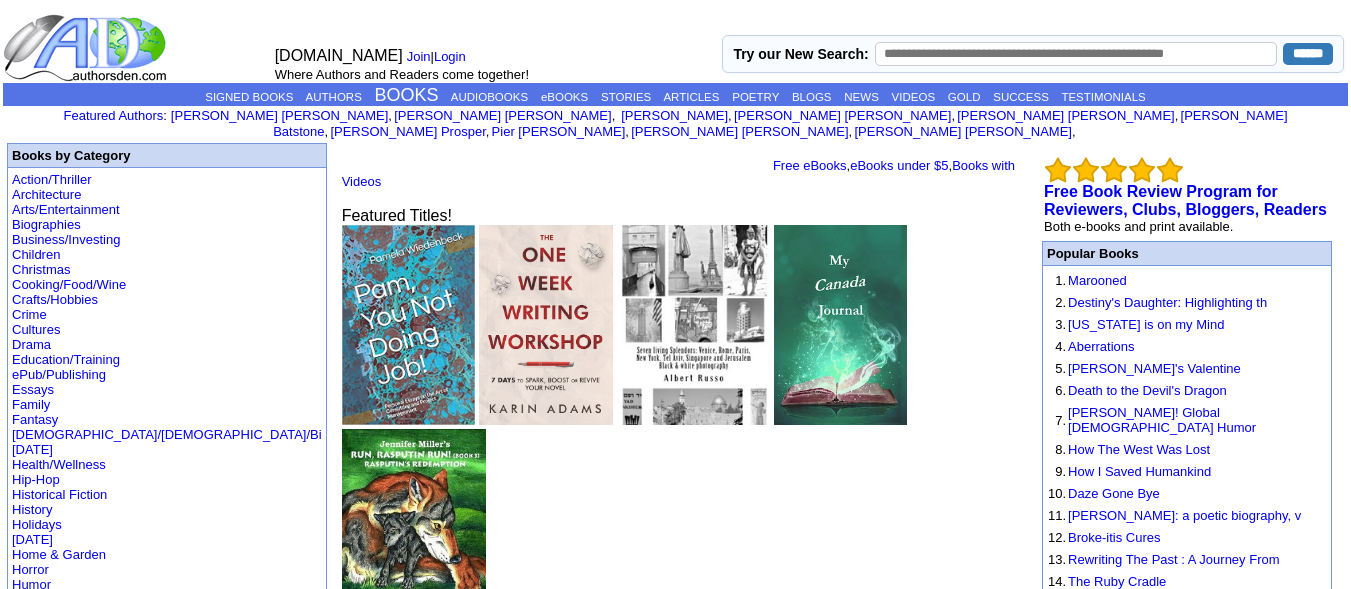 click at bounding box center (408, 325) 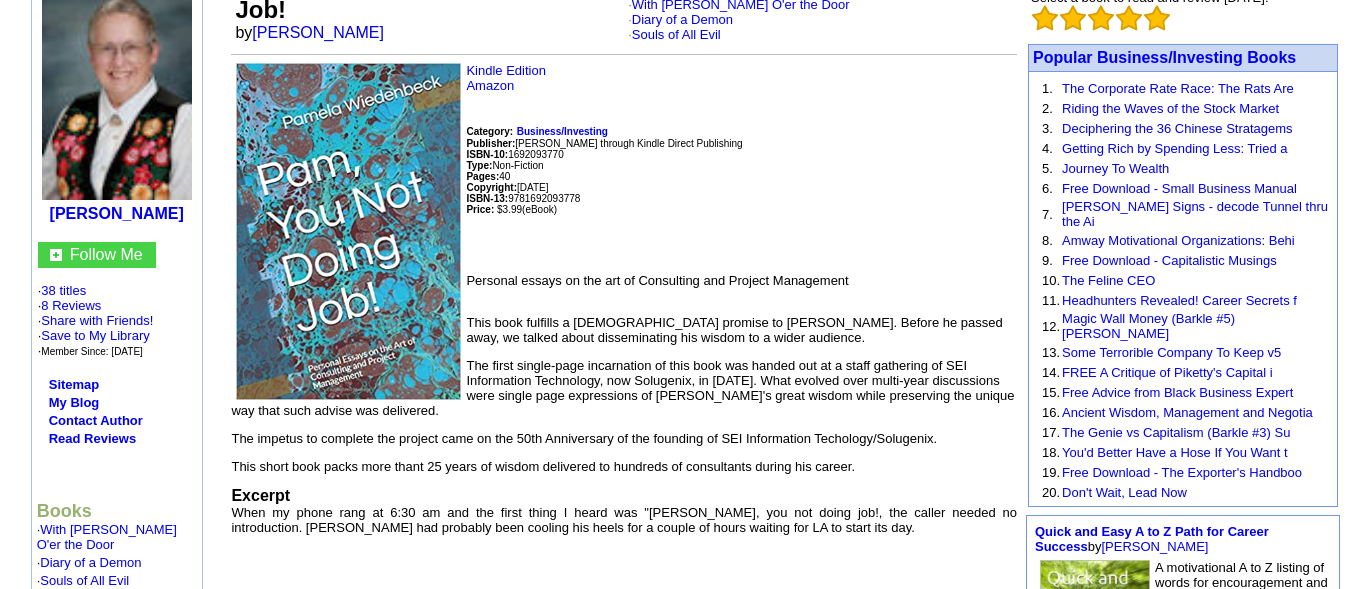 scroll, scrollTop: 209, scrollLeft: 0, axis: vertical 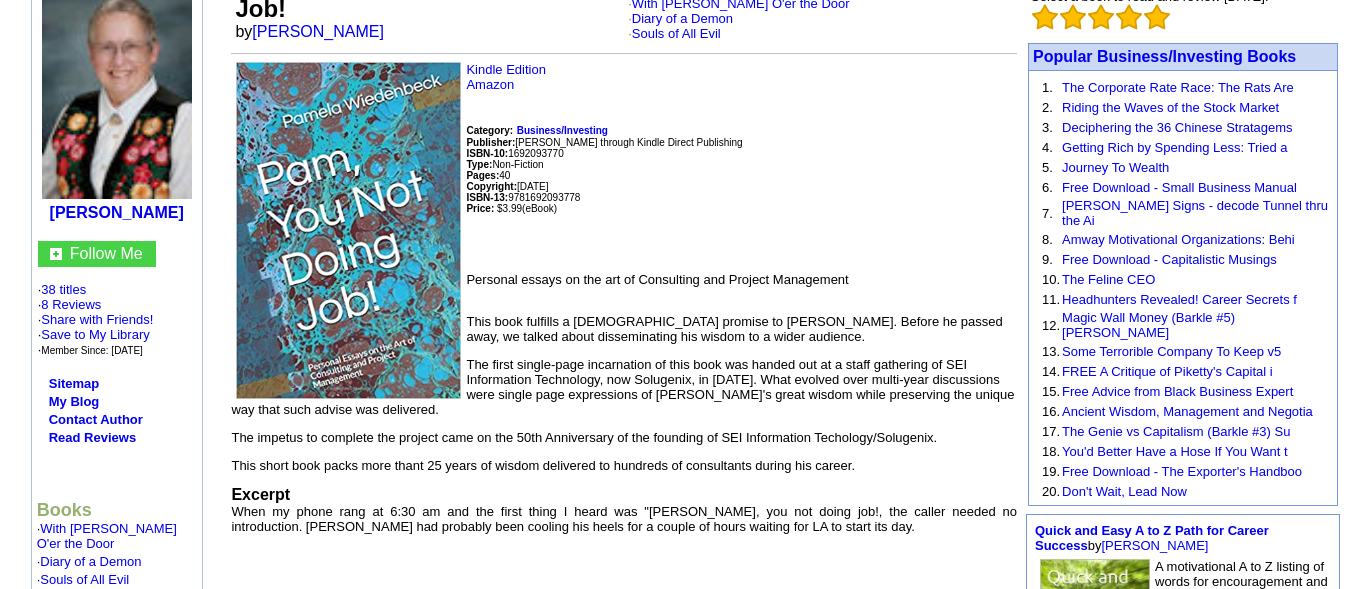 click on "Kindle Edition Amazon
Category:
Business/Investing
Publisher:  Pamela Wiedenbeck through Kindle Direct Publishing
ISBN-10:   1692093770
Type:  Non-Fiction
Pages:  40
Copyright:  September, 2019
ISBN-13:  9781692093778
Price:   $3.99  (eBook)
Personal essays on the art of Consulting and Project Management
This book fulfills a 20 year old promise to Yung Tsau. Before he passed away, we talked about disseminating his wisdom to a wider audience.
The first single-page incarnation of this book was handed out at a staff gathering of SEI Information Technology, now Solugenix, in 2001. What evolved over multi-year discussions were single page expressions of Yung's great wisdom while preserving the unique way that such advise was delivered.
The impetus to complete the project came on the 50th Anniversary of the founding of SEI Information Techology/Solugenix.
Excerpt" at bounding box center [624, 298] 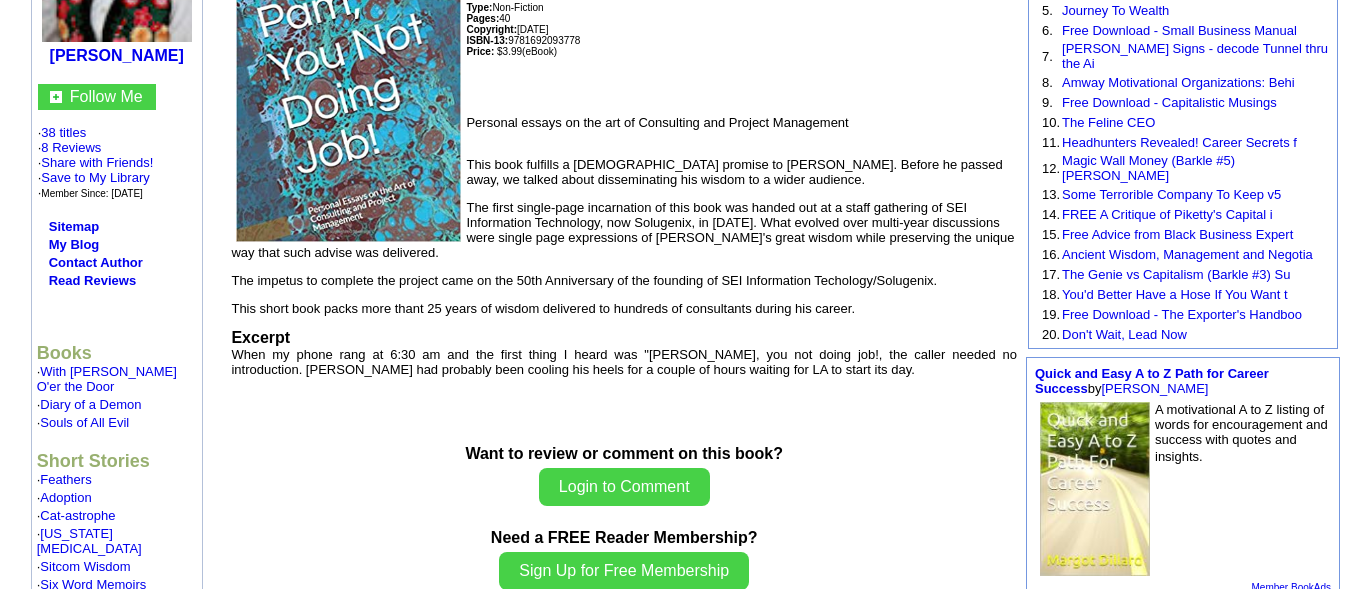 scroll, scrollTop: 365, scrollLeft: 0, axis: vertical 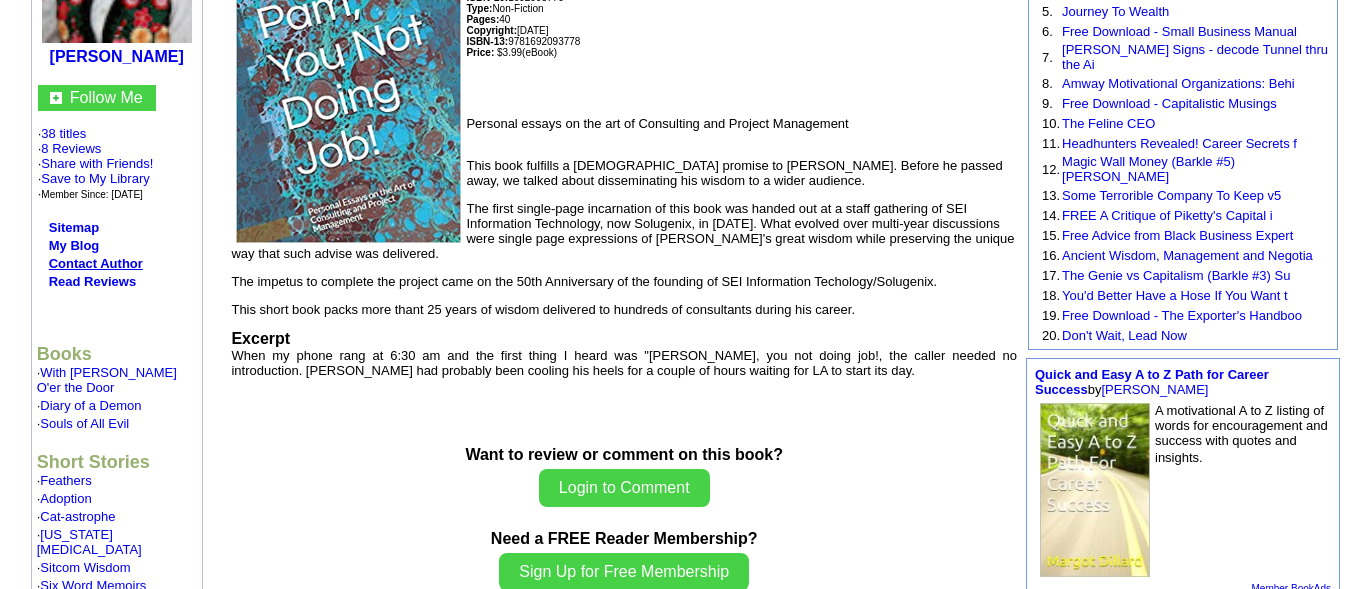 click on "Contact Author" 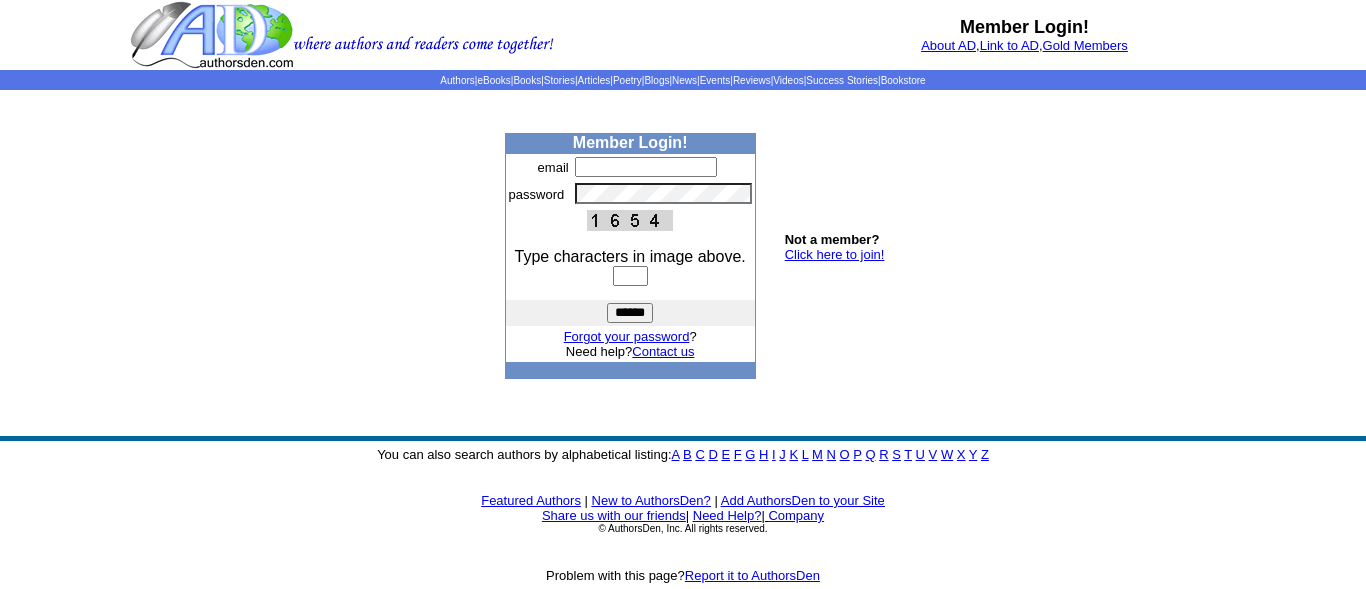 scroll, scrollTop: 0, scrollLeft: 0, axis: both 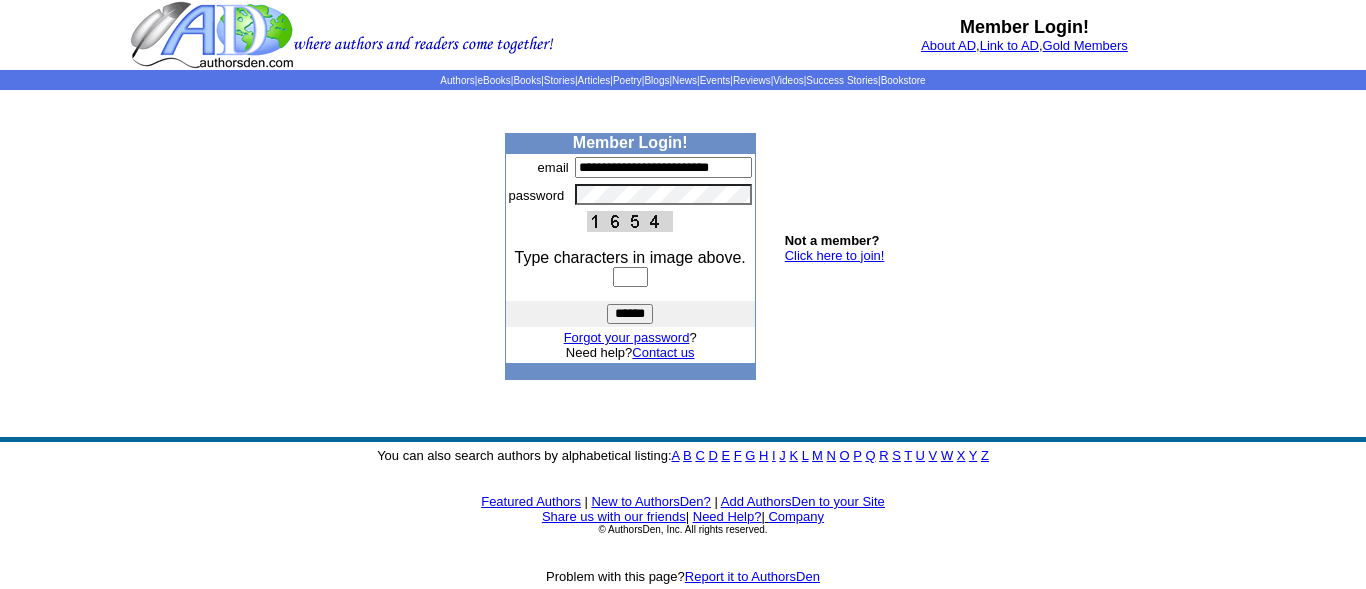 type on "**********" 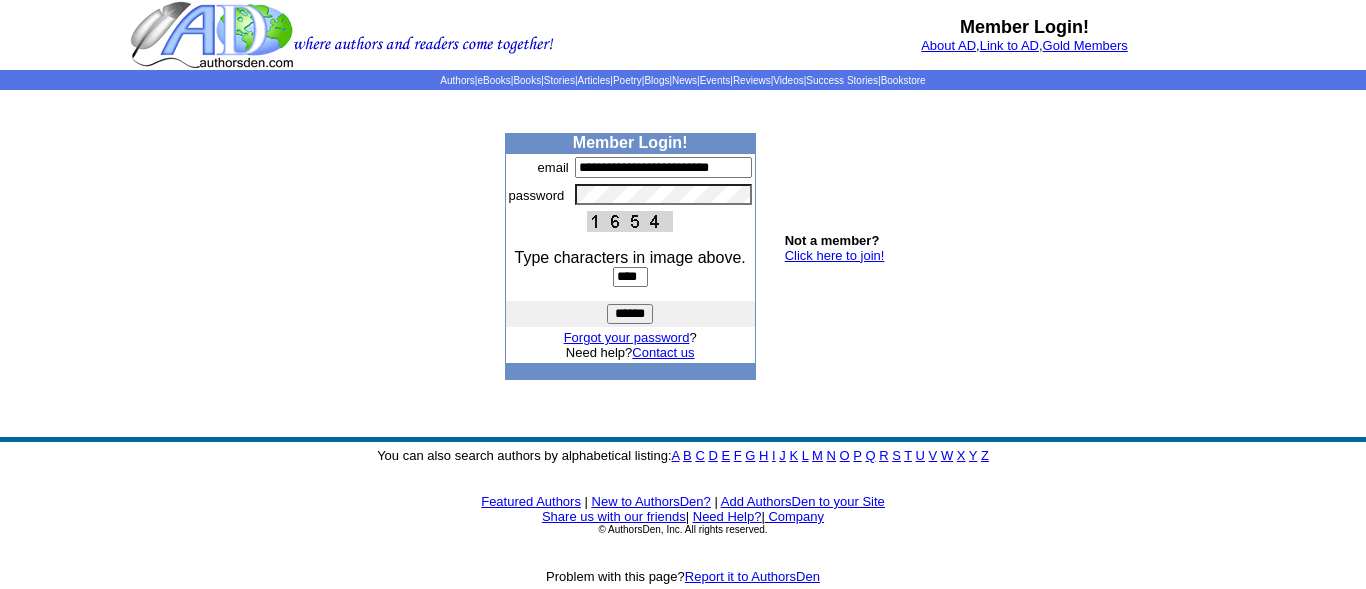 type on "****" 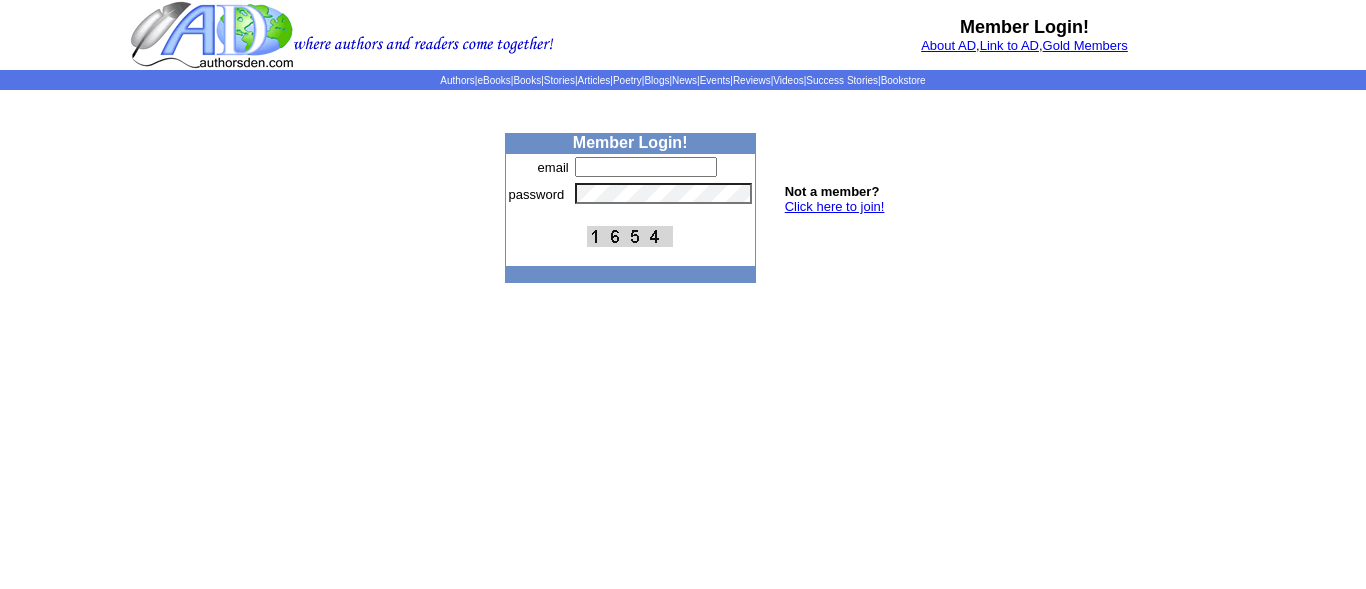 scroll, scrollTop: 0, scrollLeft: 0, axis: both 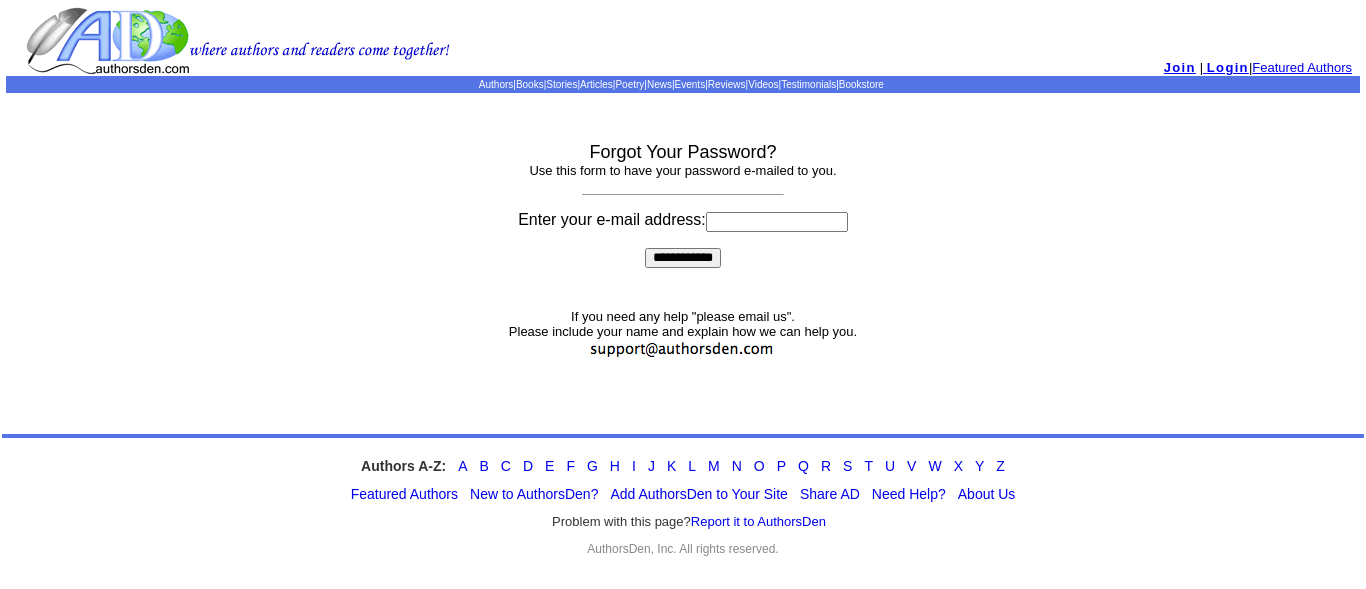 click at bounding box center [777, 222] 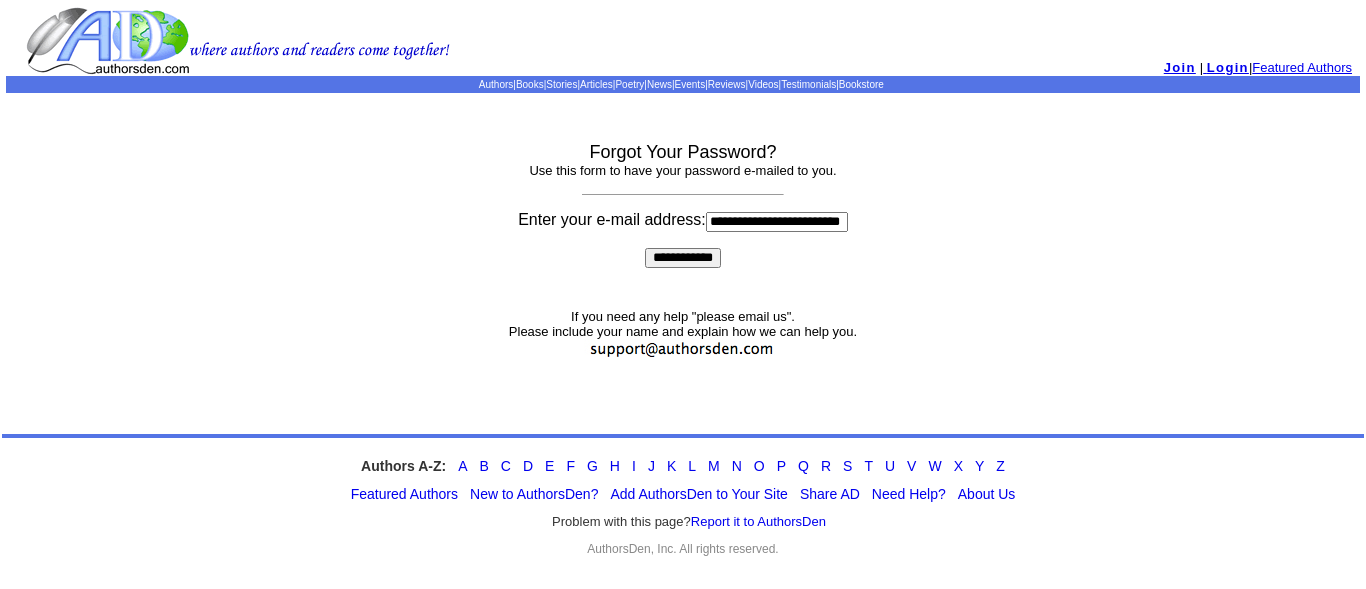click on "**********" at bounding box center (683, 258) 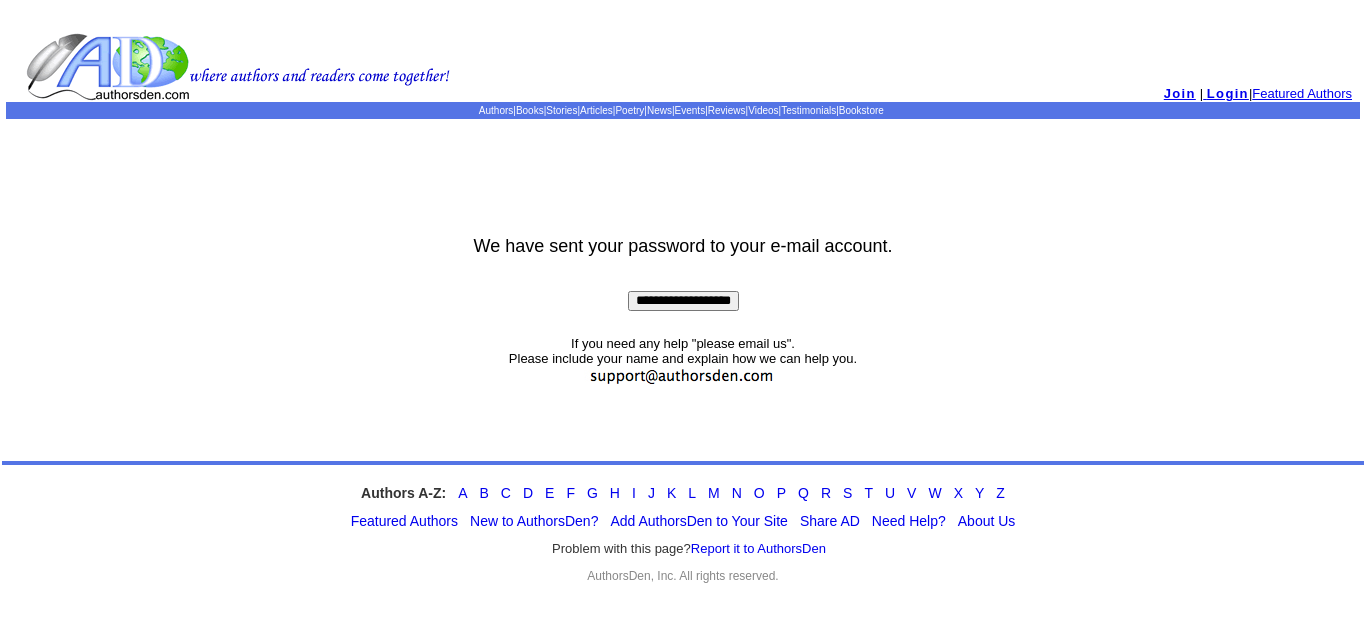 scroll, scrollTop: 0, scrollLeft: 0, axis: both 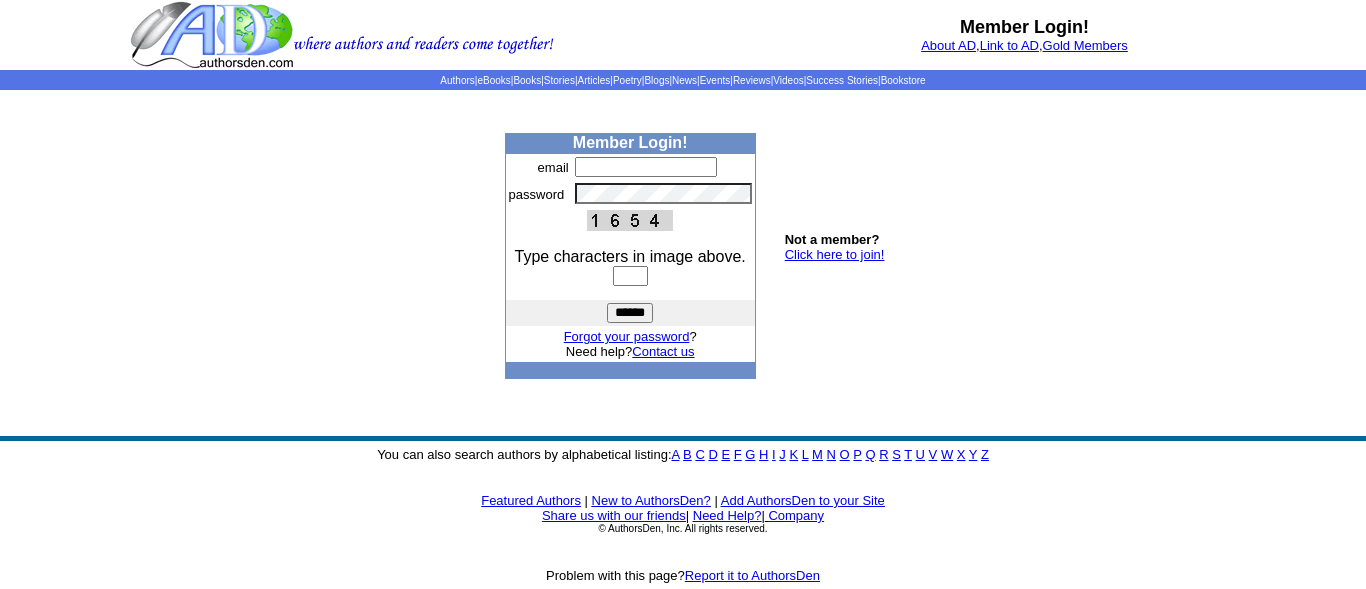 click at bounding box center [646, 167] 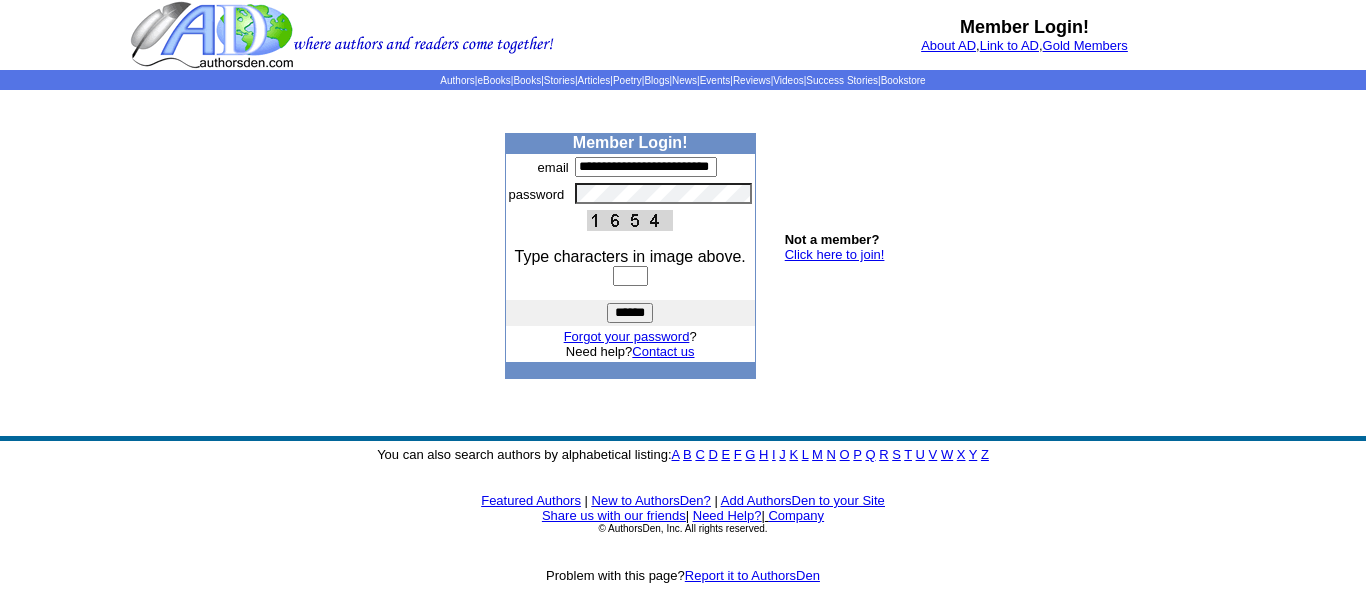 click at bounding box center (630, 276) 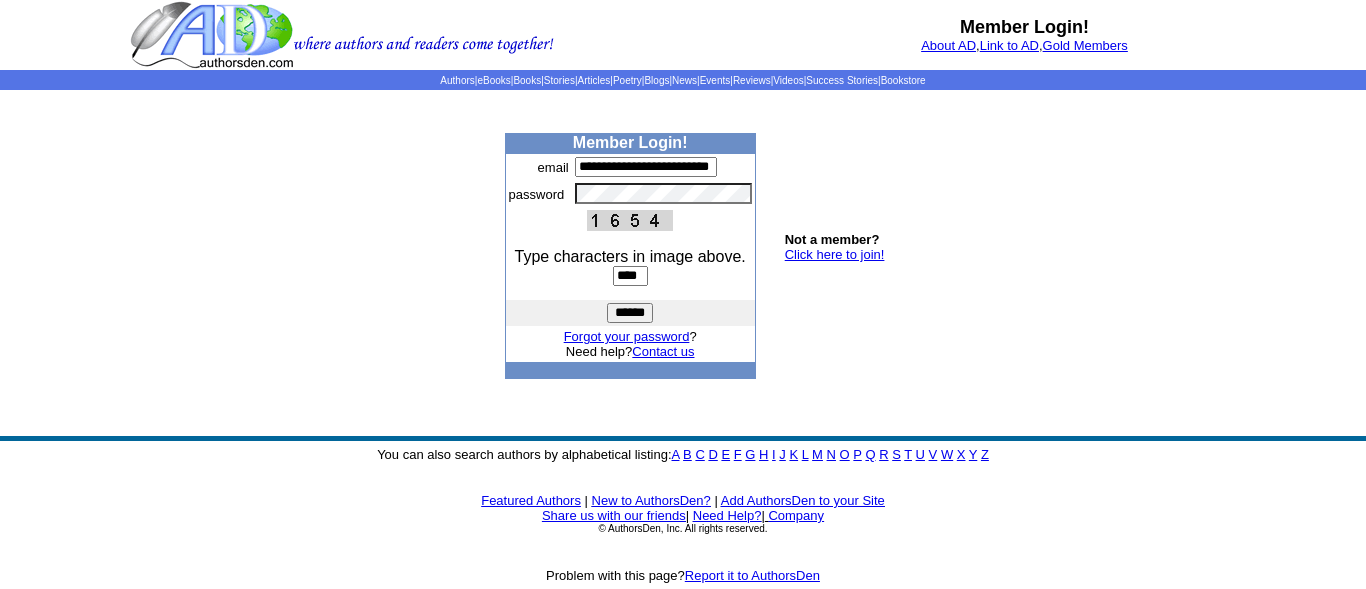 type on "****" 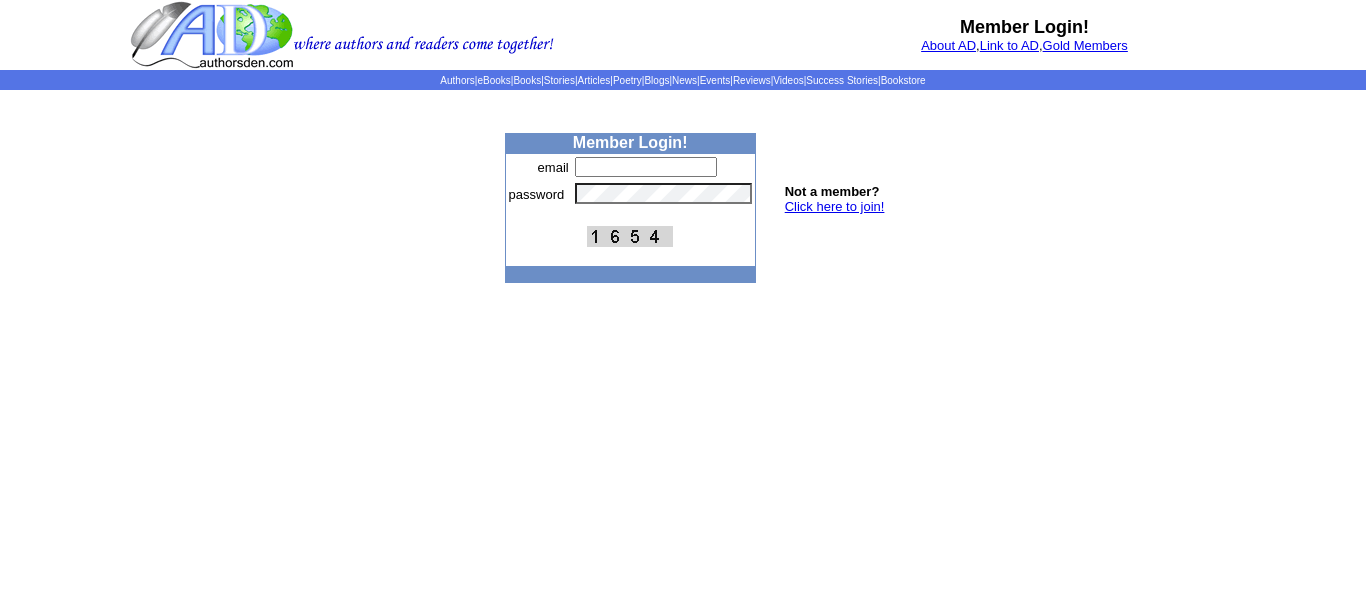 scroll, scrollTop: 0, scrollLeft: 0, axis: both 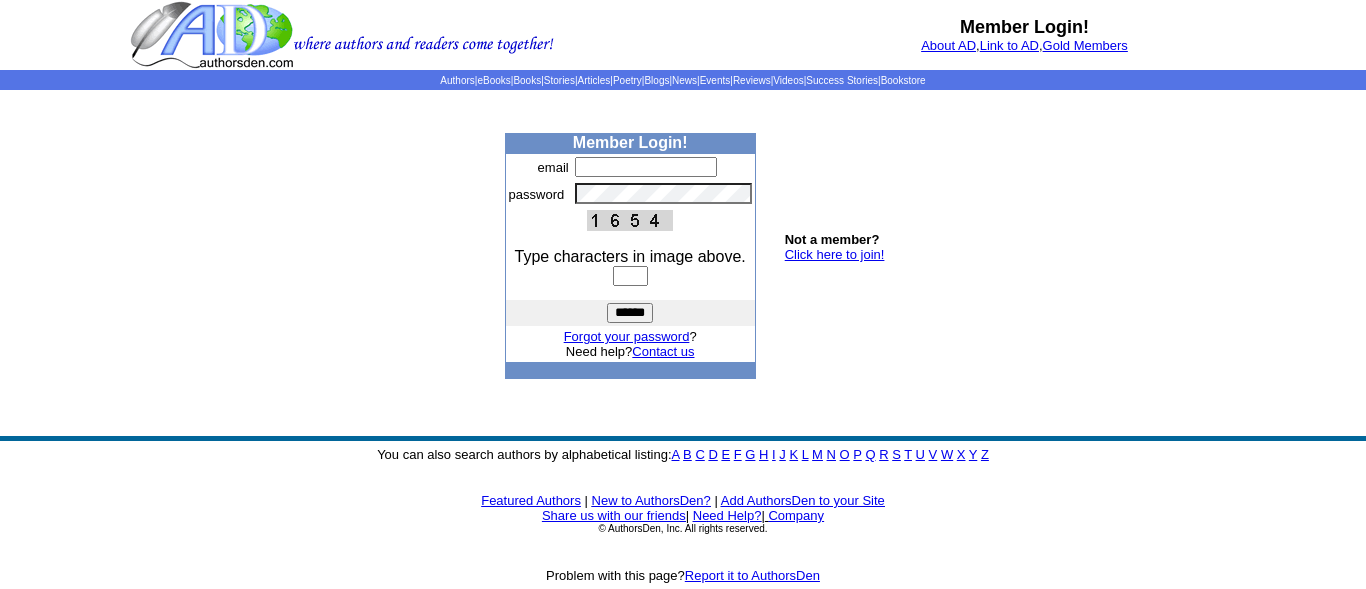 click at bounding box center [646, 167] 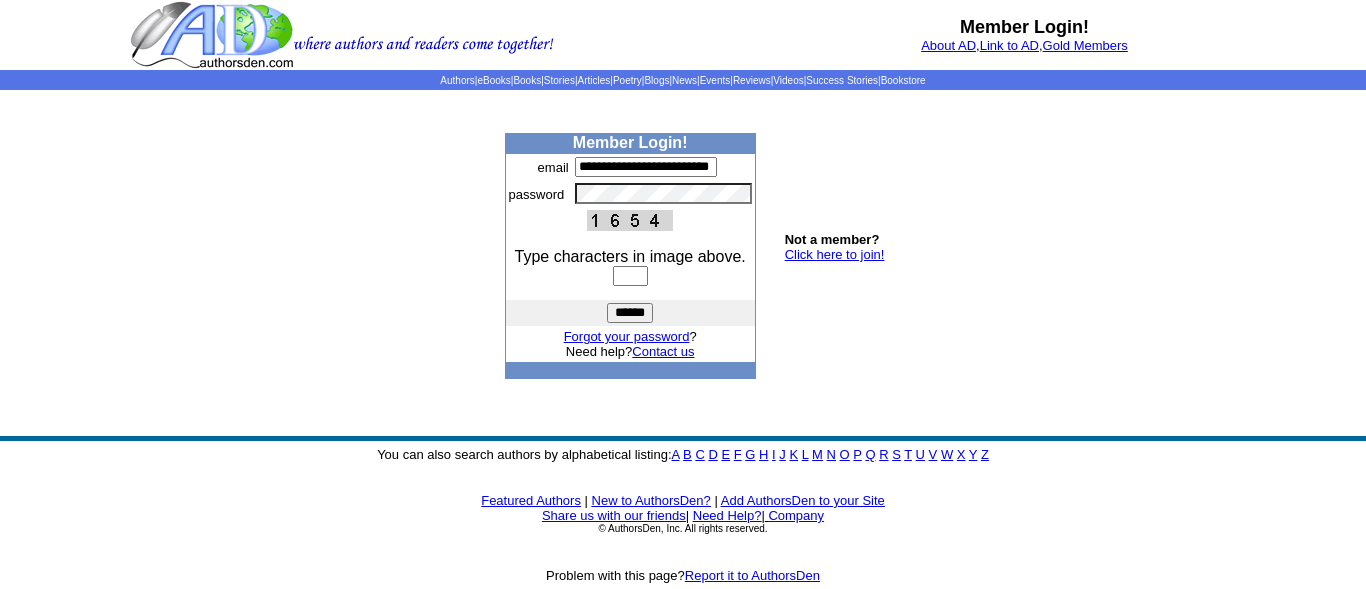 click at bounding box center [630, 276] 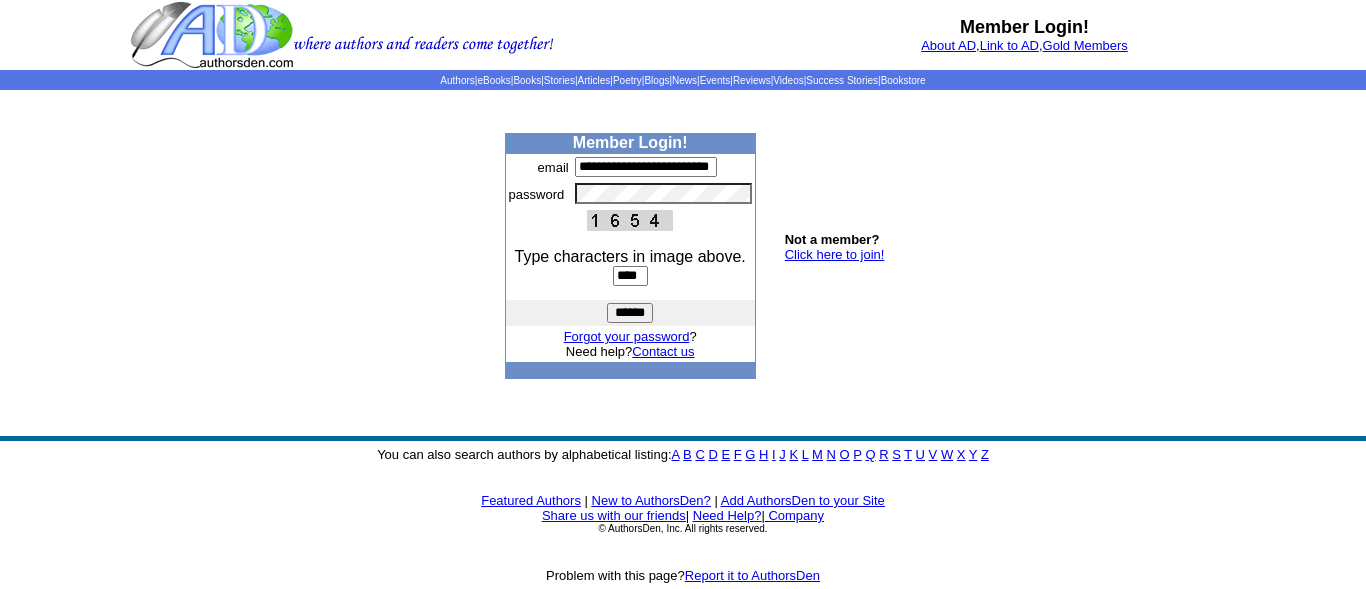 type on "****" 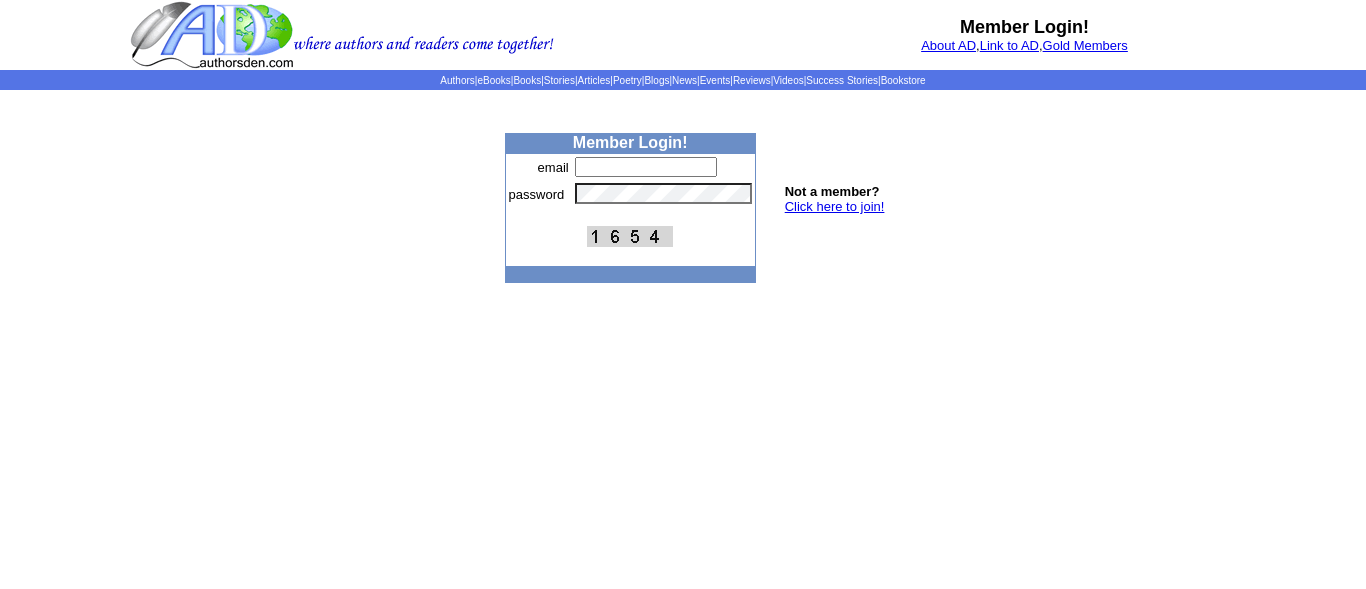 scroll, scrollTop: 0, scrollLeft: 0, axis: both 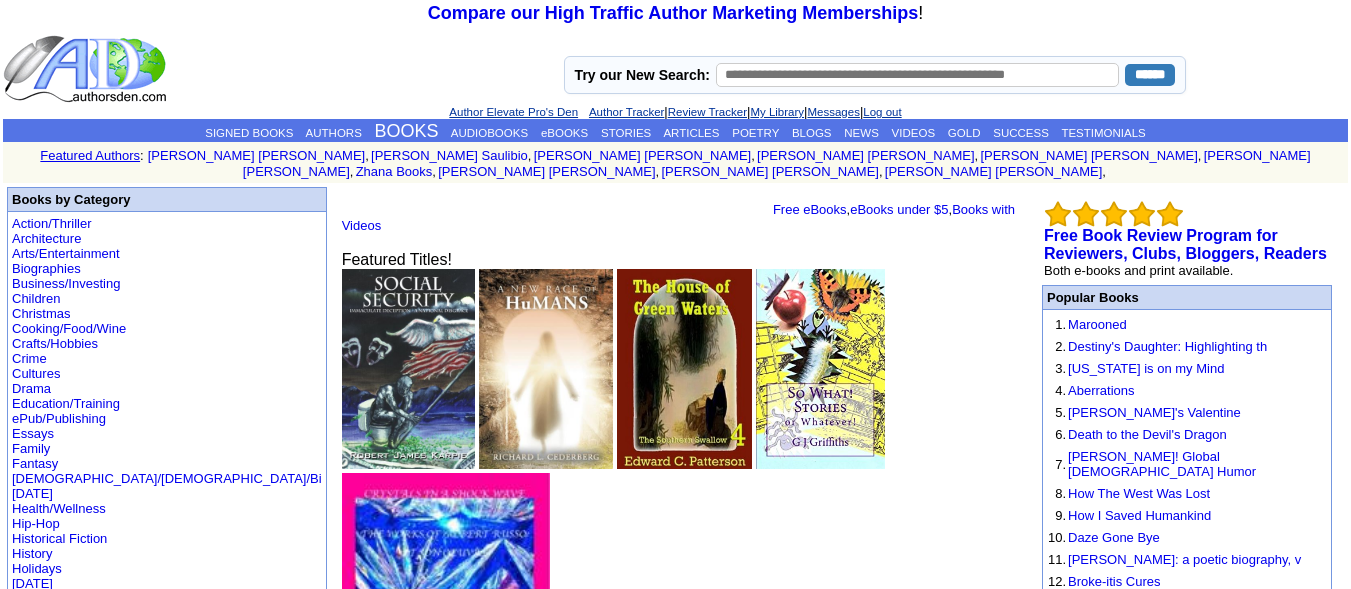 click at bounding box center [409, 369] 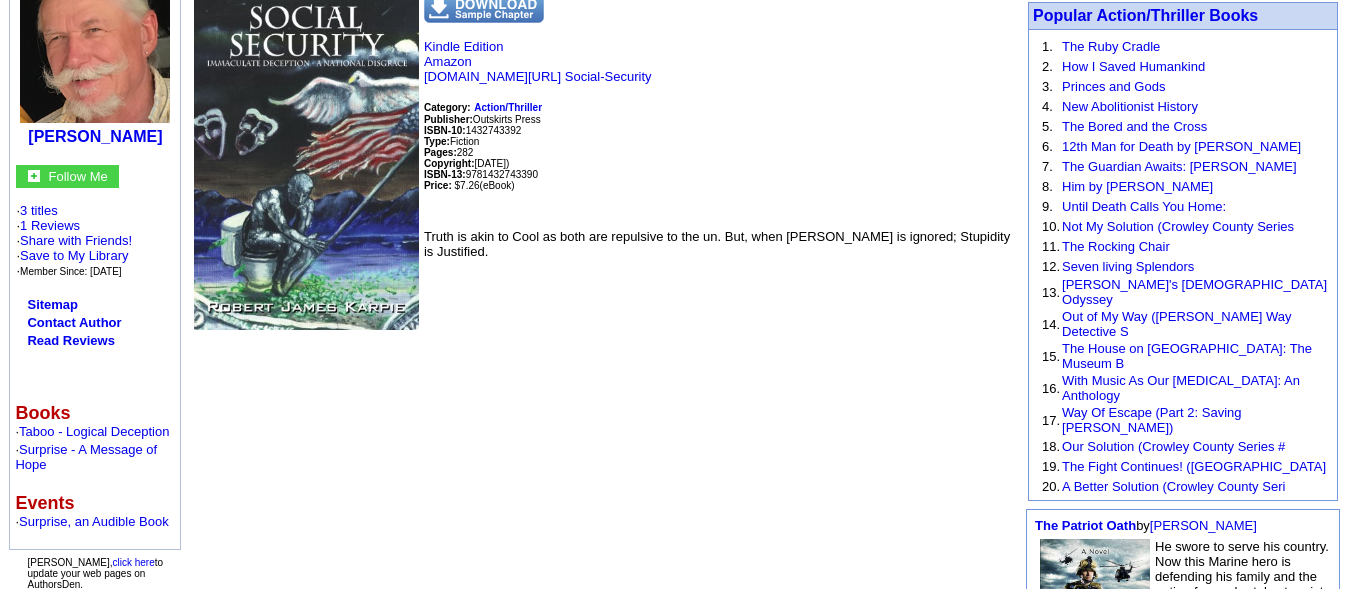 scroll, scrollTop: 244, scrollLeft: 0, axis: vertical 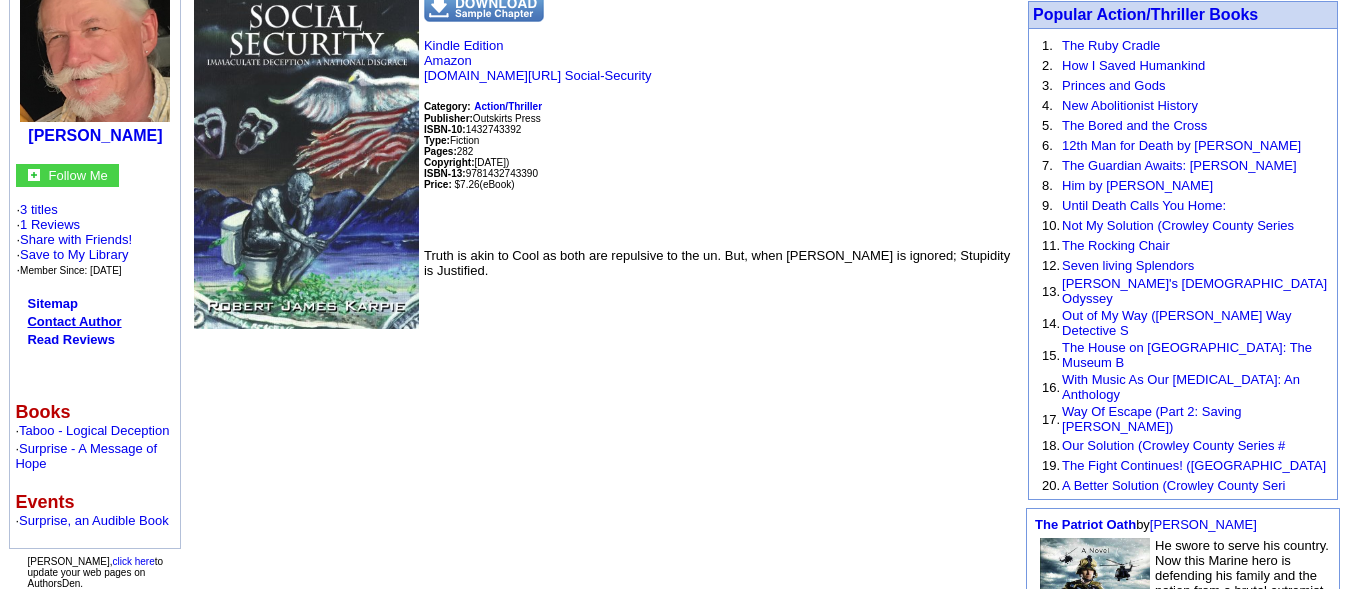 click on "Contact Author" 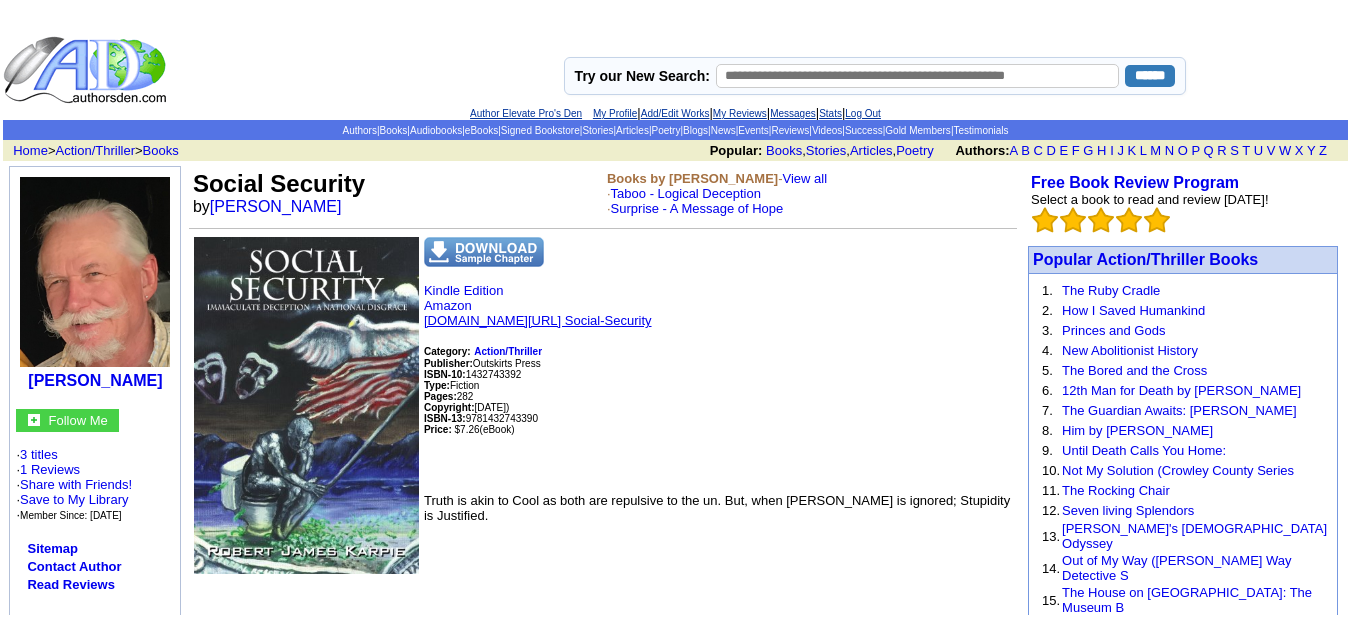 scroll, scrollTop: 0, scrollLeft: 0, axis: both 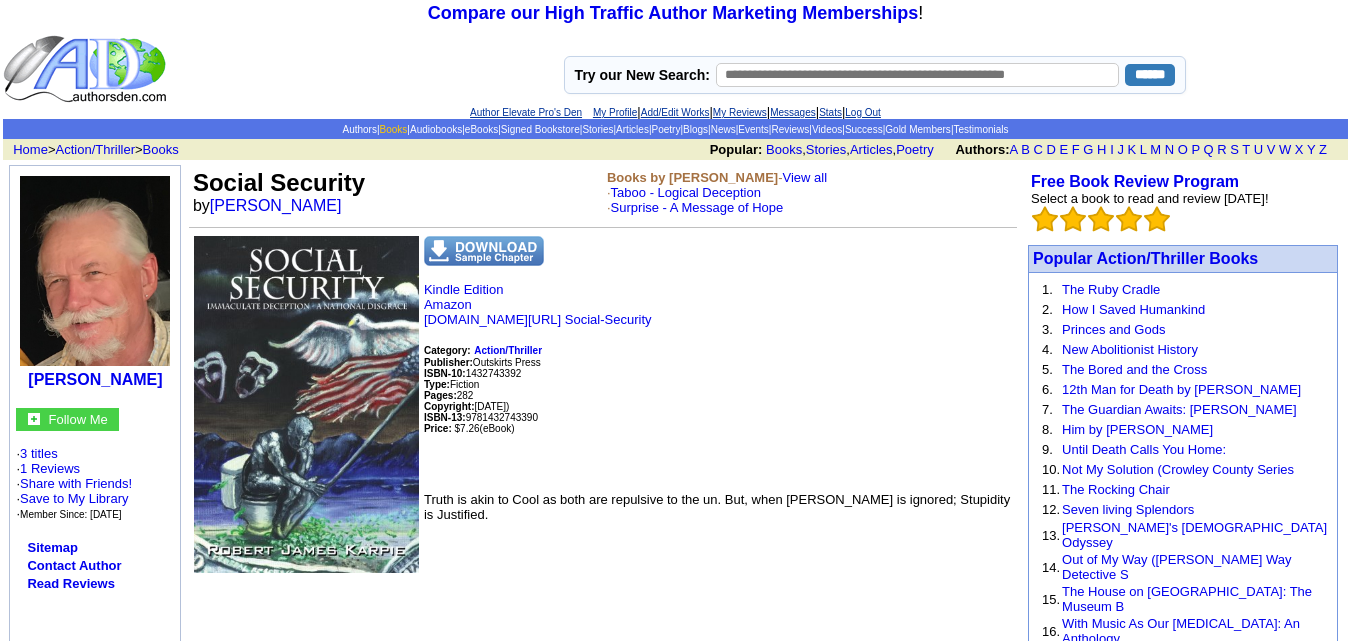 click on "Books" at bounding box center [394, 129] 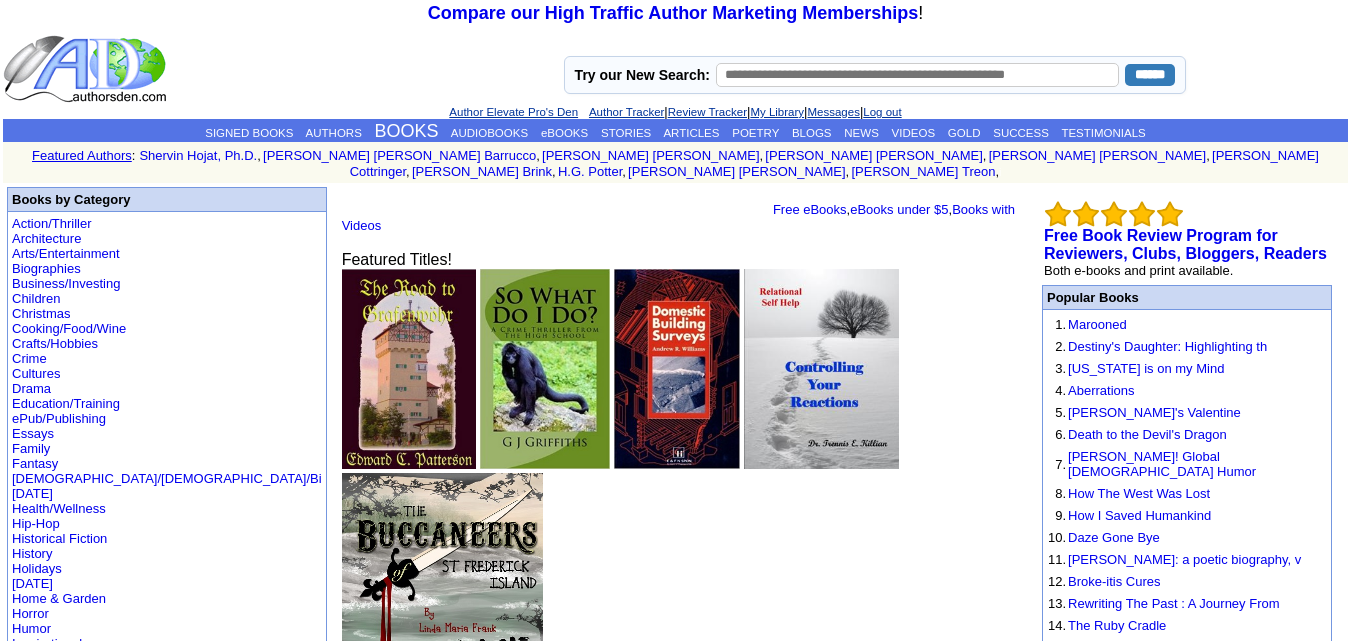 scroll, scrollTop: 0, scrollLeft: 0, axis: both 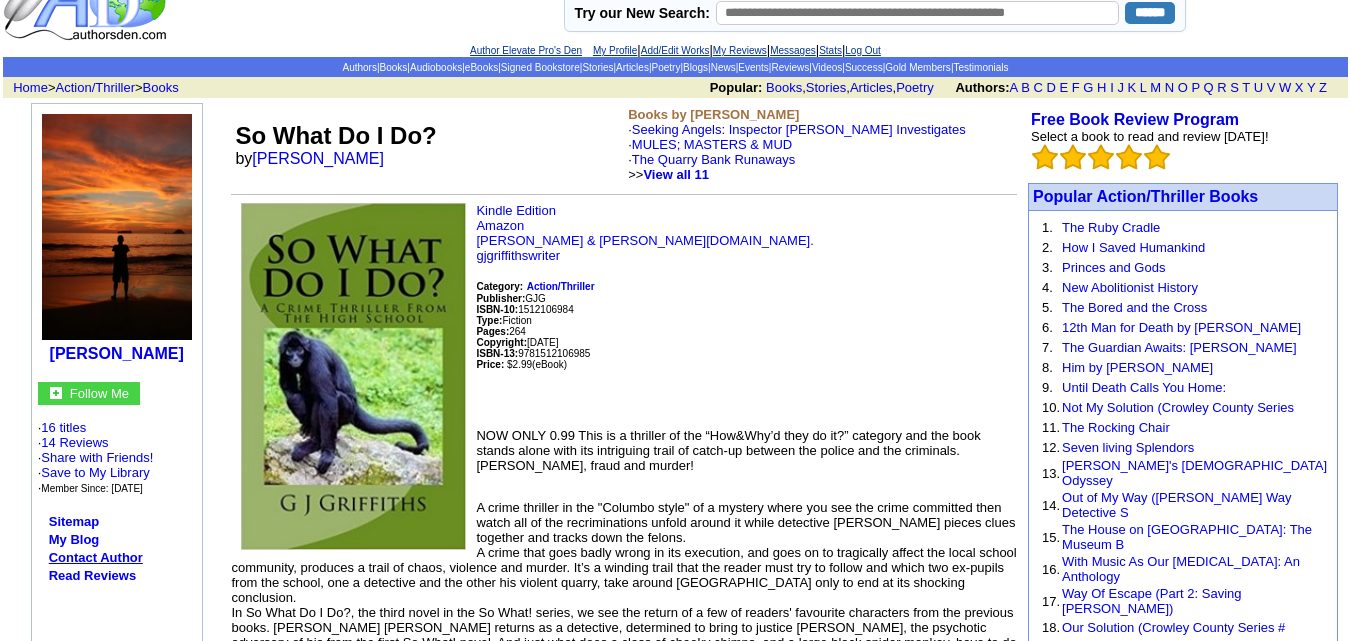 click on "Contact Author" 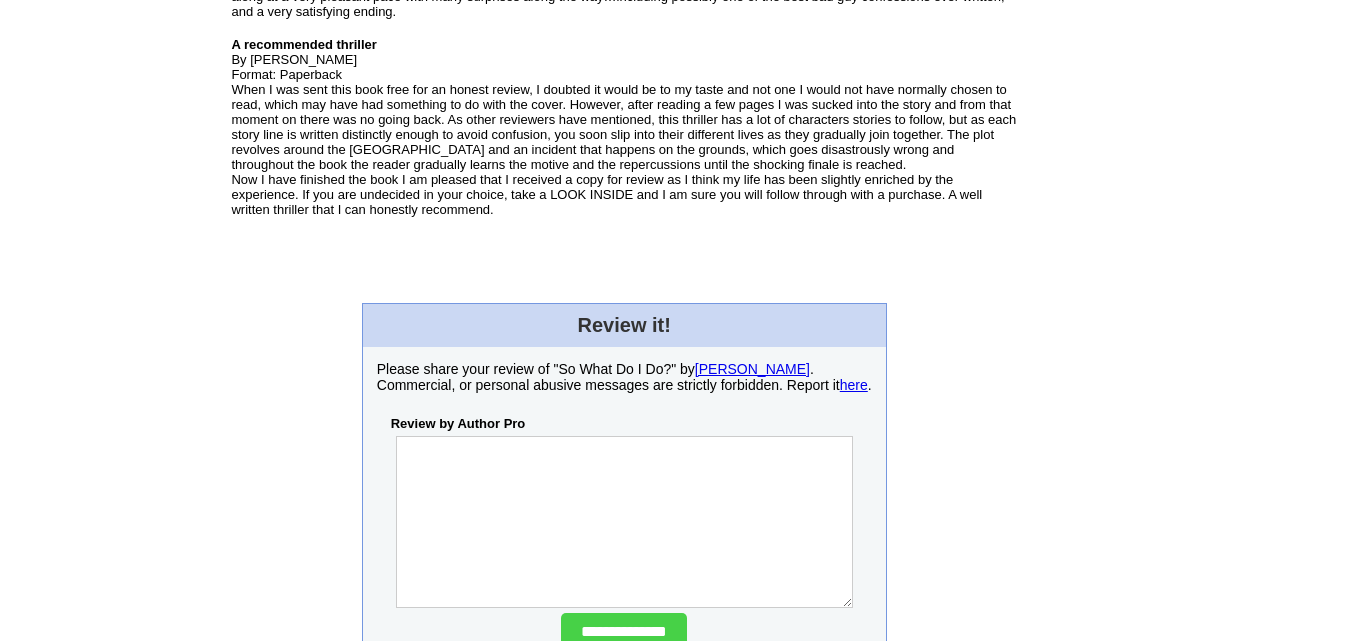 scroll, scrollTop: 3764, scrollLeft: 0, axis: vertical 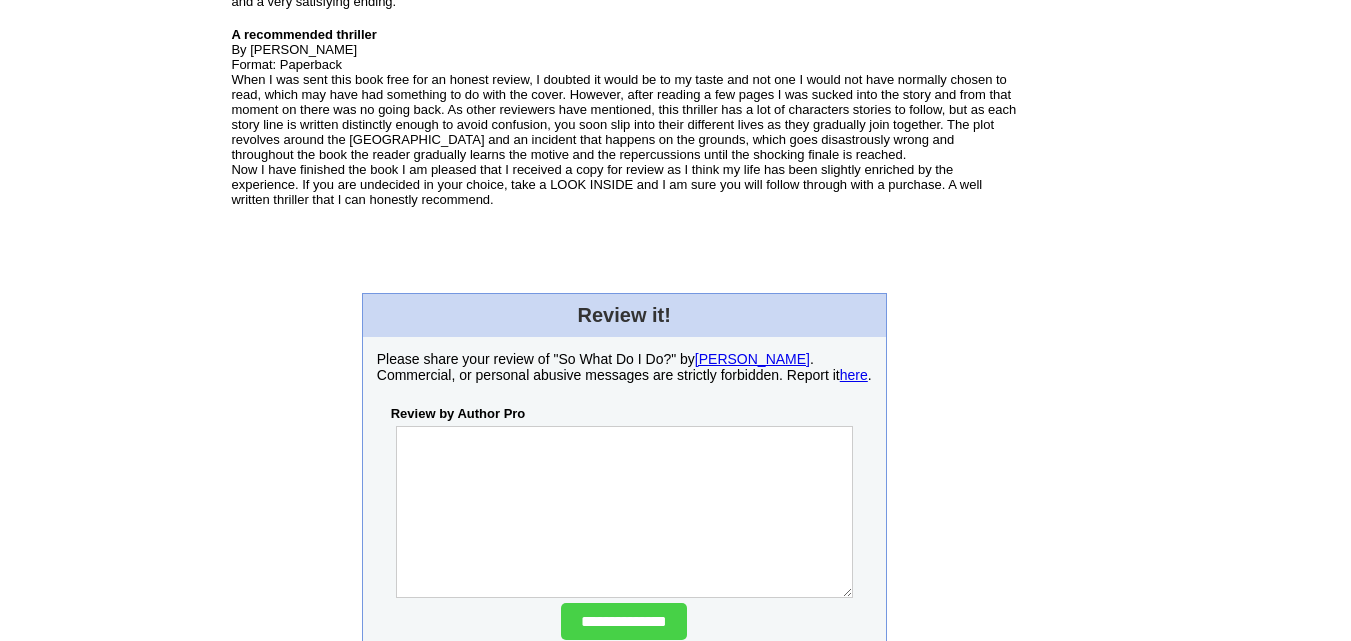 click at bounding box center (624, 512) 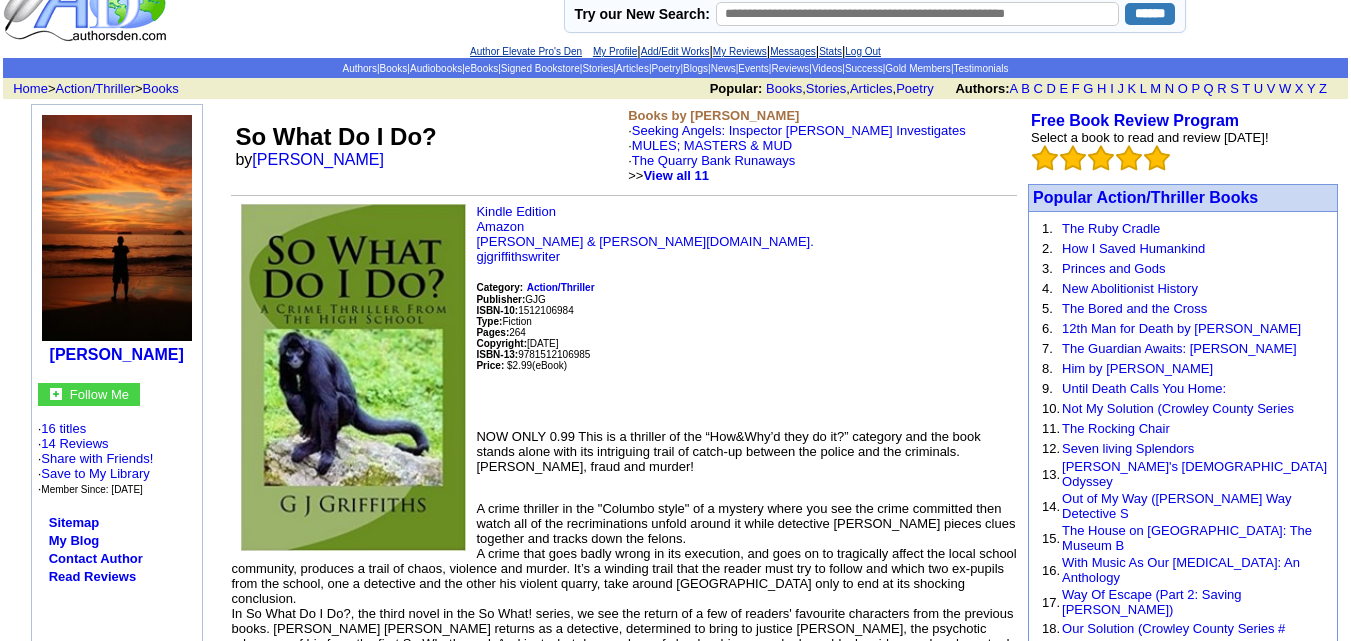 scroll, scrollTop: 60, scrollLeft: 0, axis: vertical 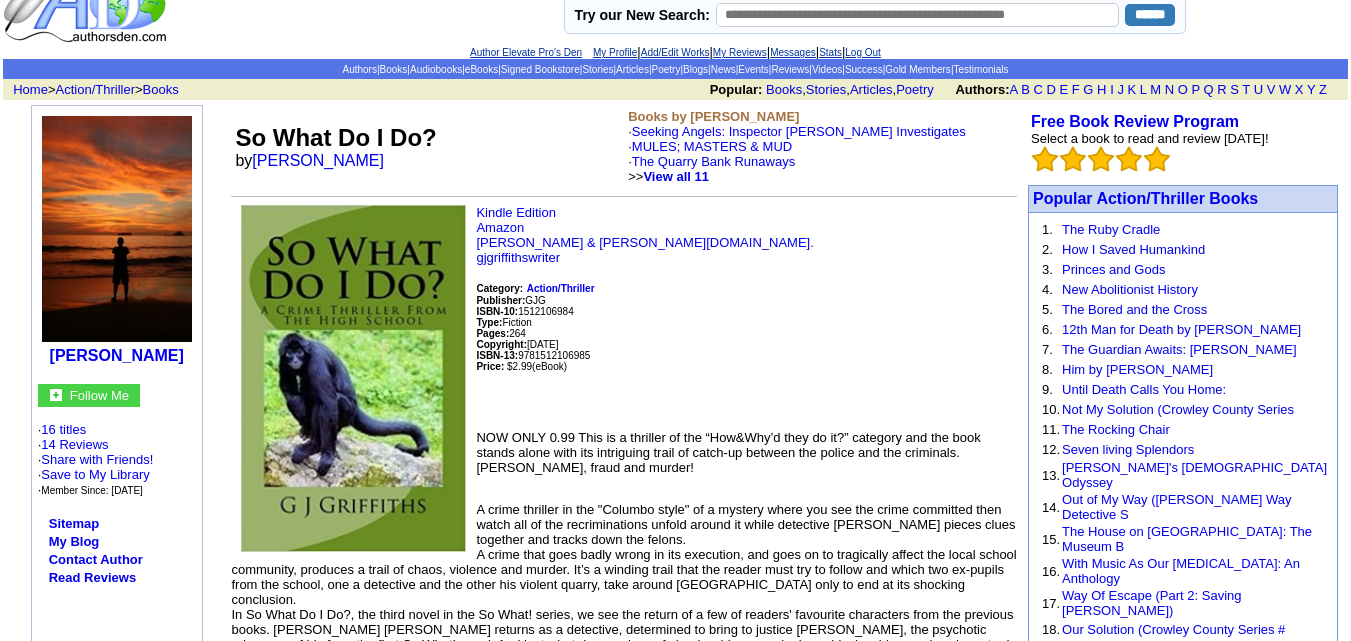 click at bounding box center (353, 378) 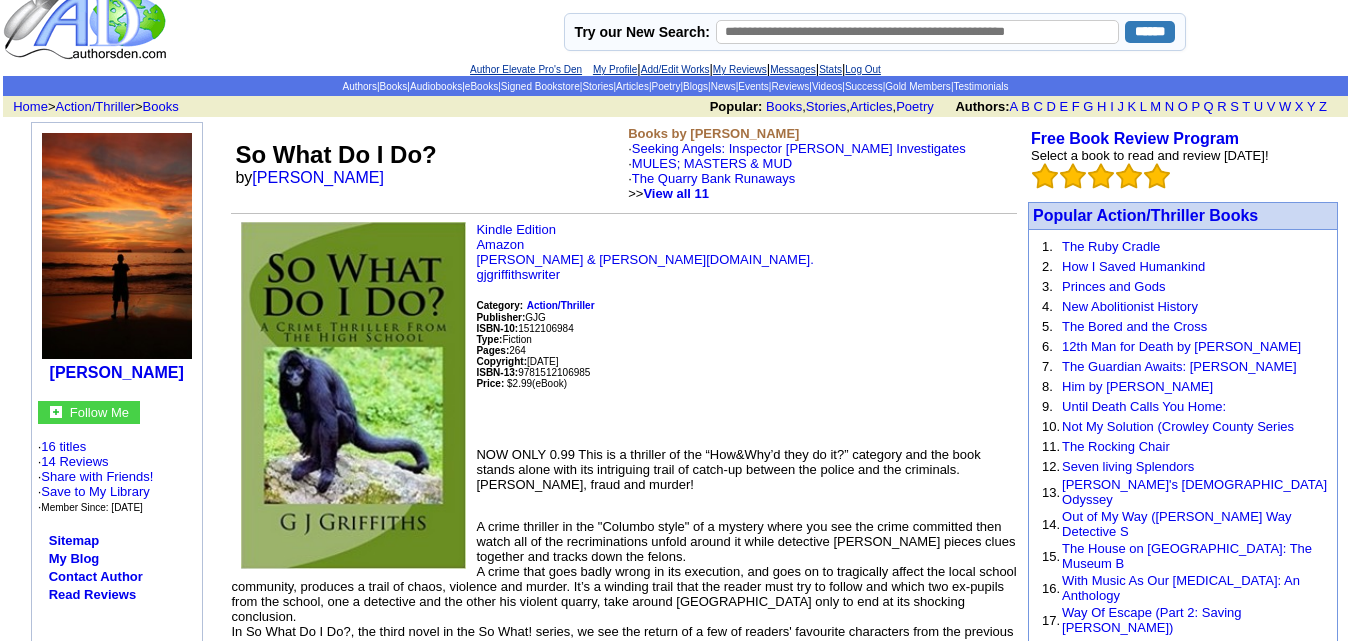 scroll, scrollTop: 0, scrollLeft: 0, axis: both 